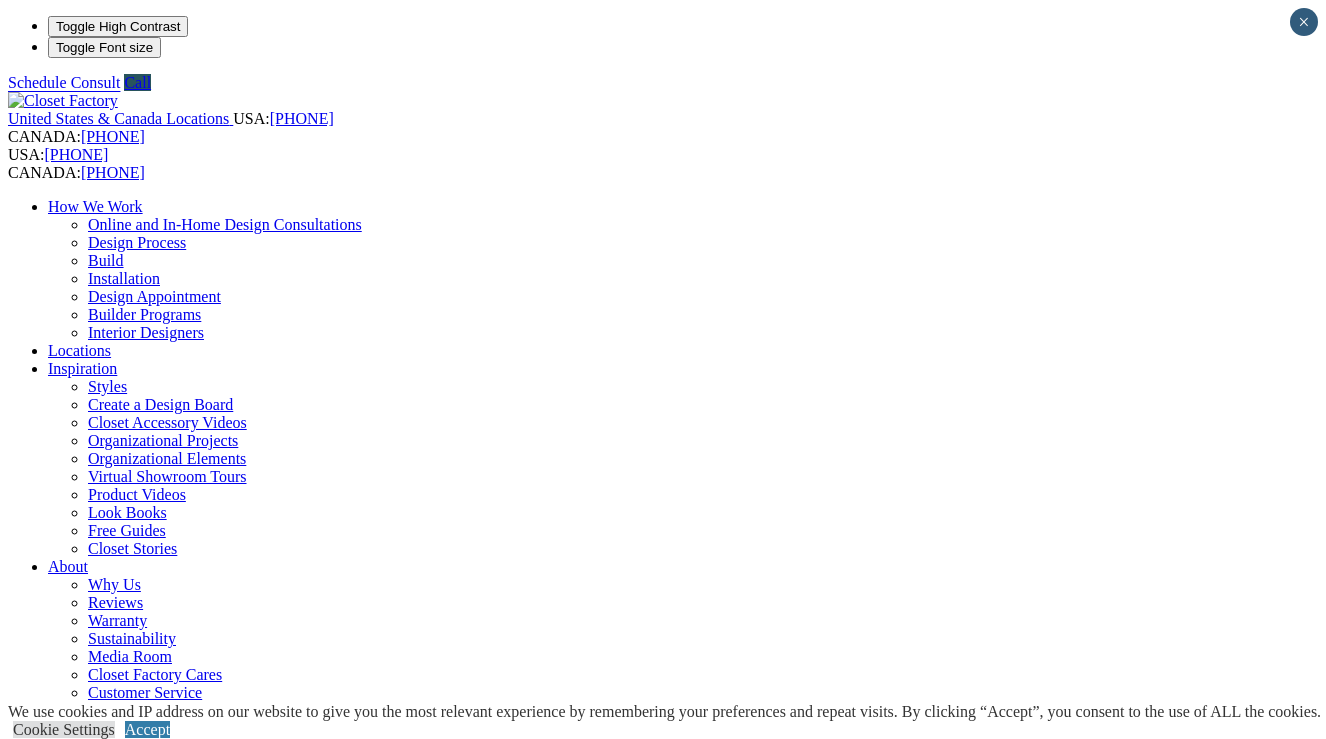 scroll, scrollTop: 0, scrollLeft: 0, axis: both 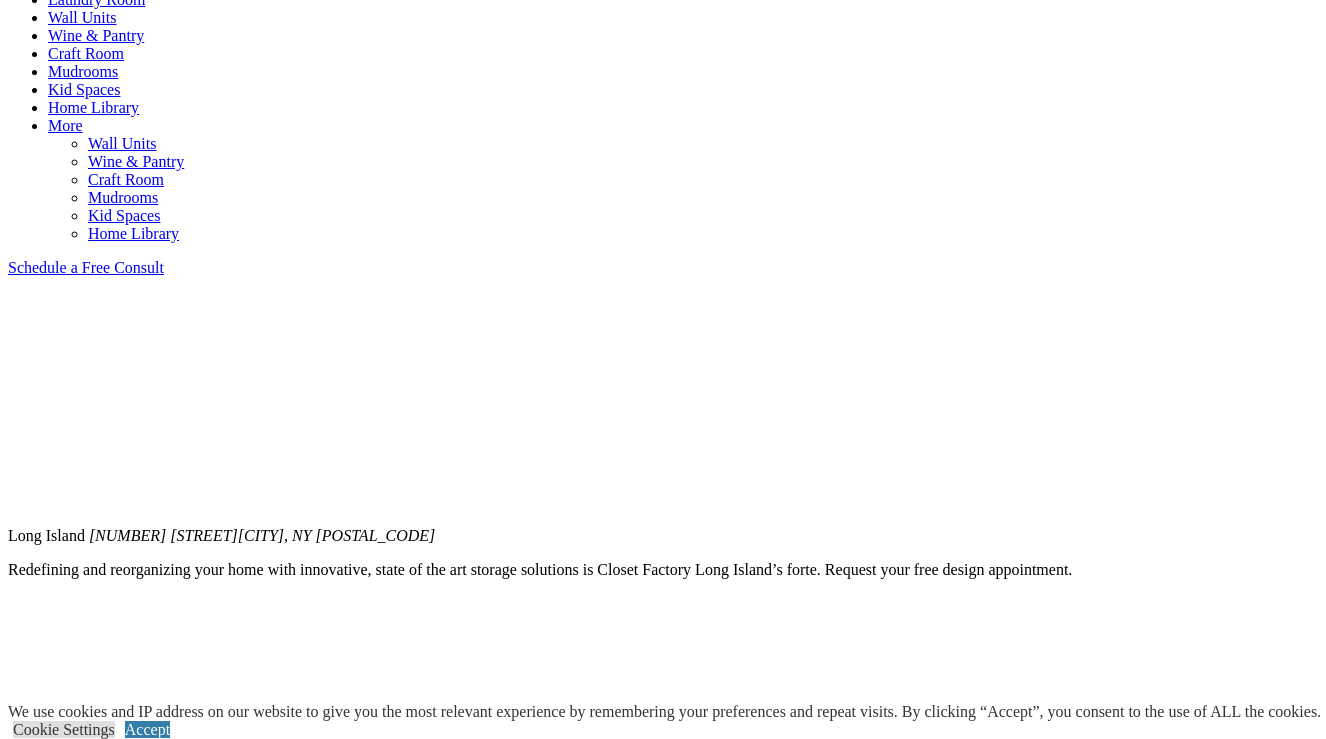 click on "Expand List" at bounding box center (47, 4444) 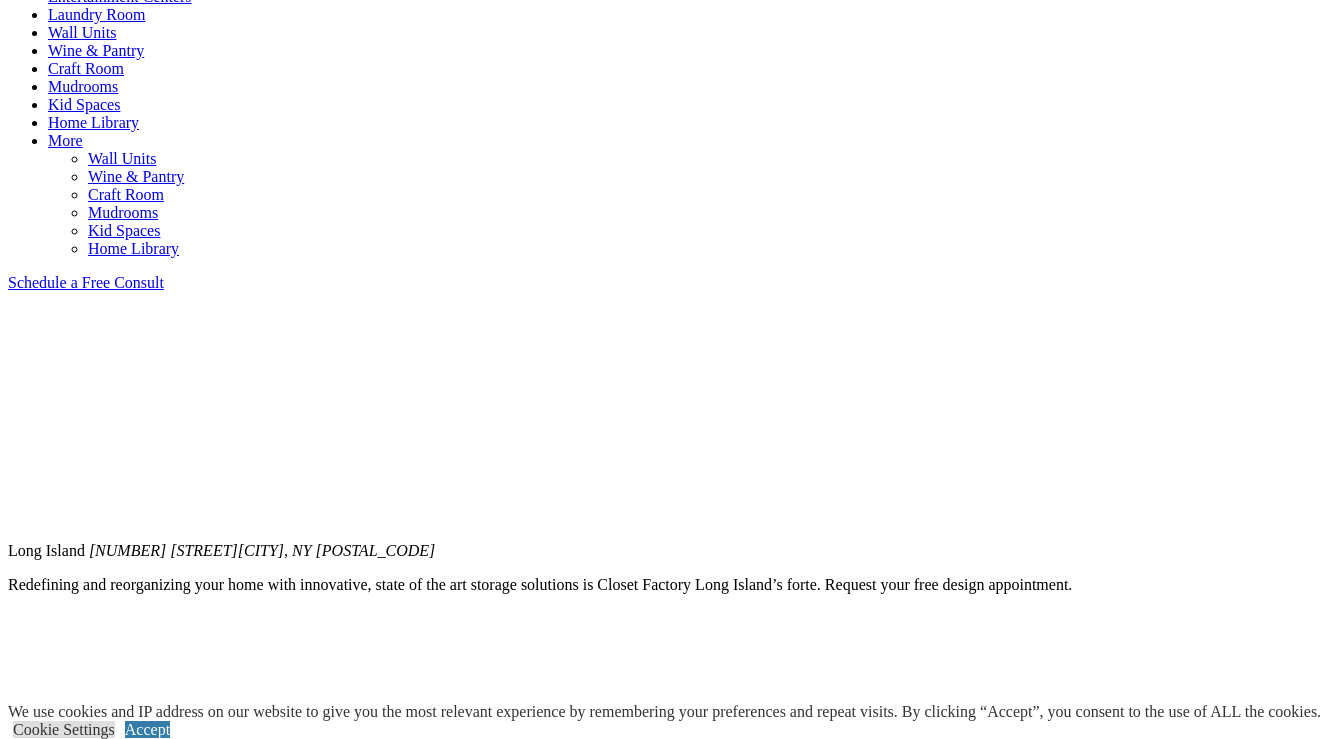 scroll, scrollTop: 0, scrollLeft: 0, axis: both 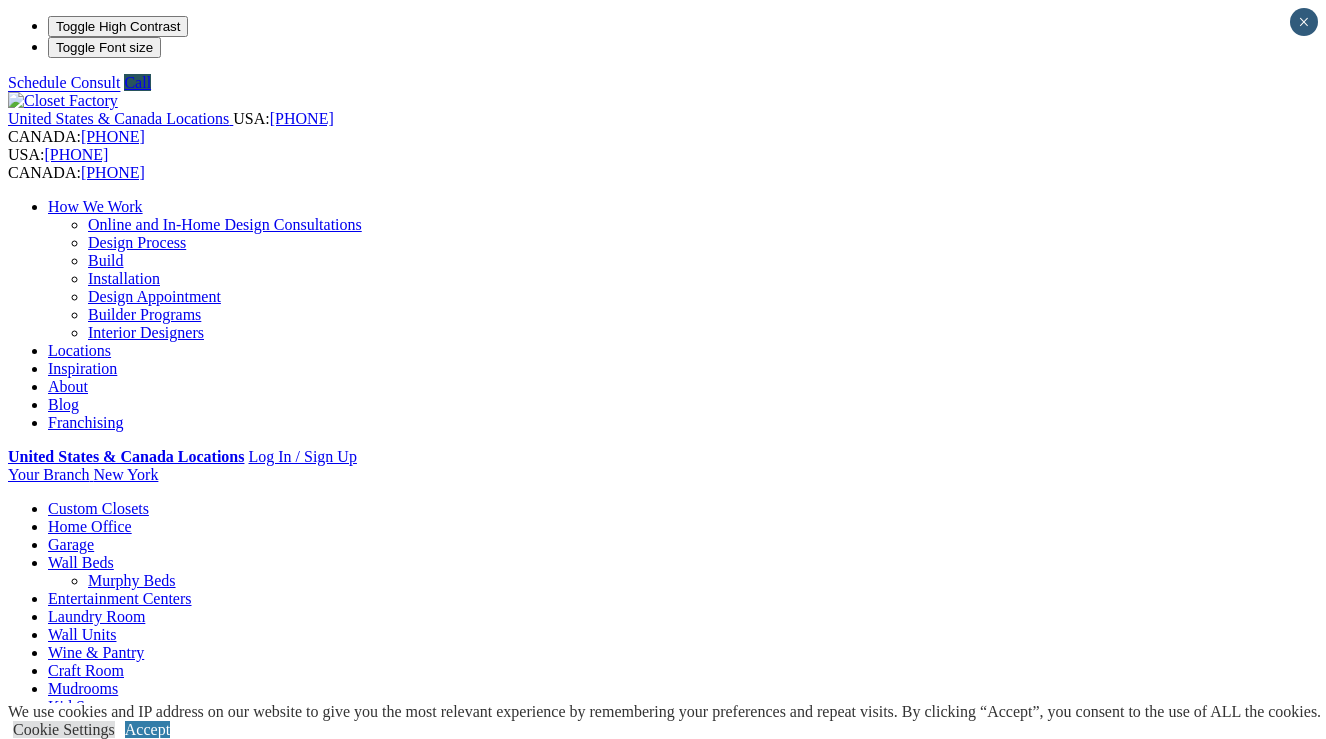 click on "Locations" at bounding box center (79, 350) 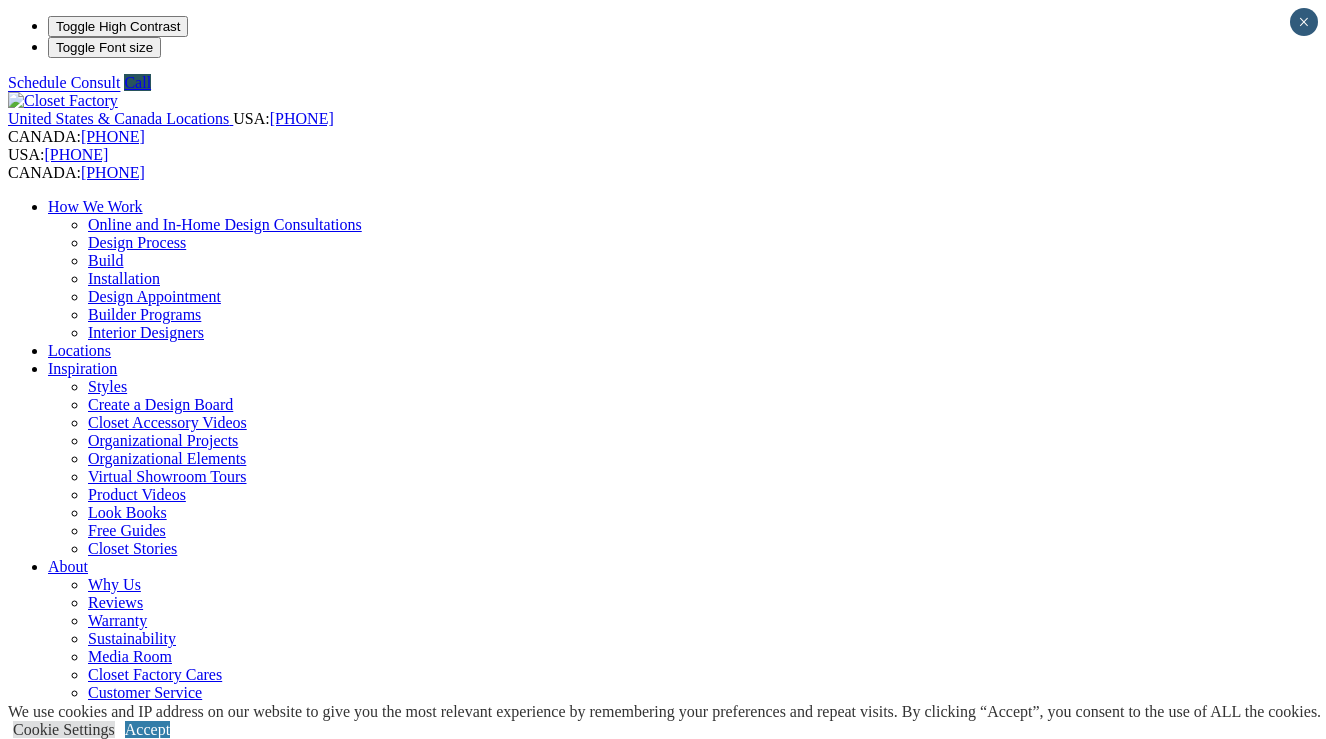 scroll, scrollTop: 0, scrollLeft: 0, axis: both 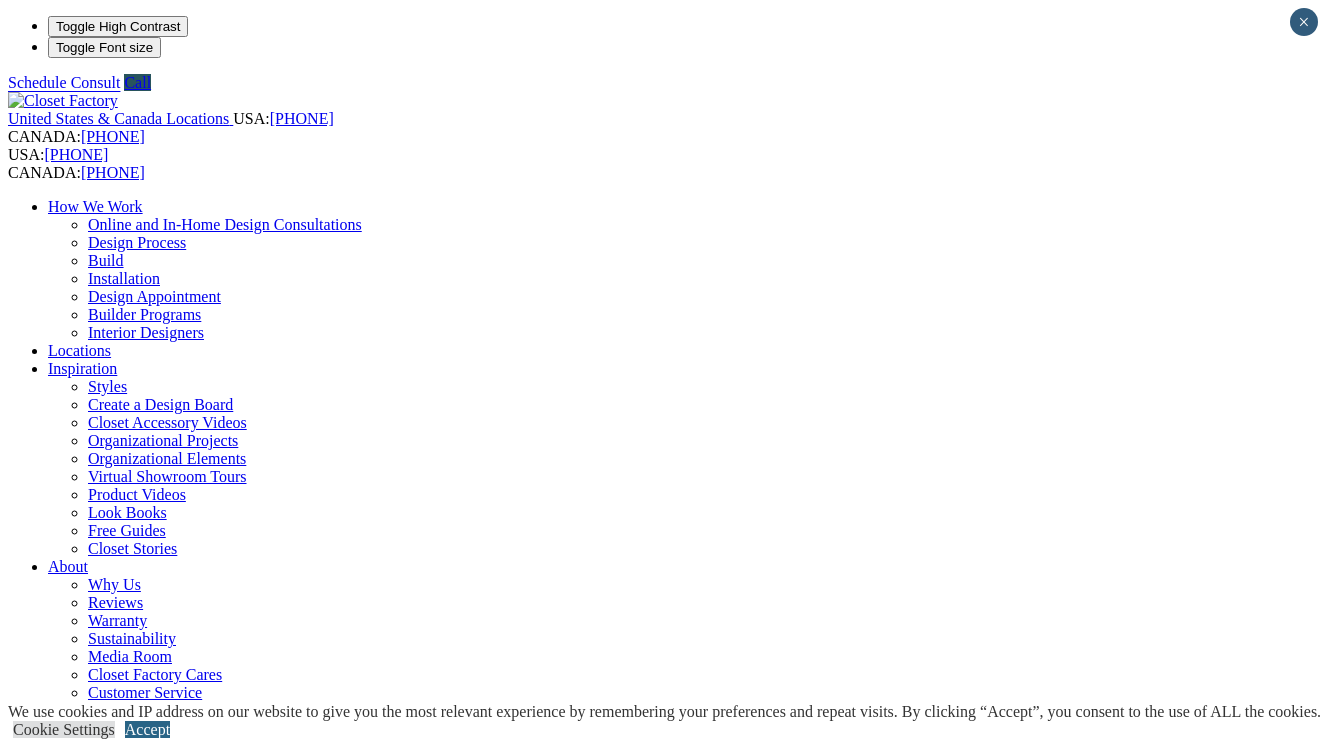 click on "Accept" at bounding box center (147, 729) 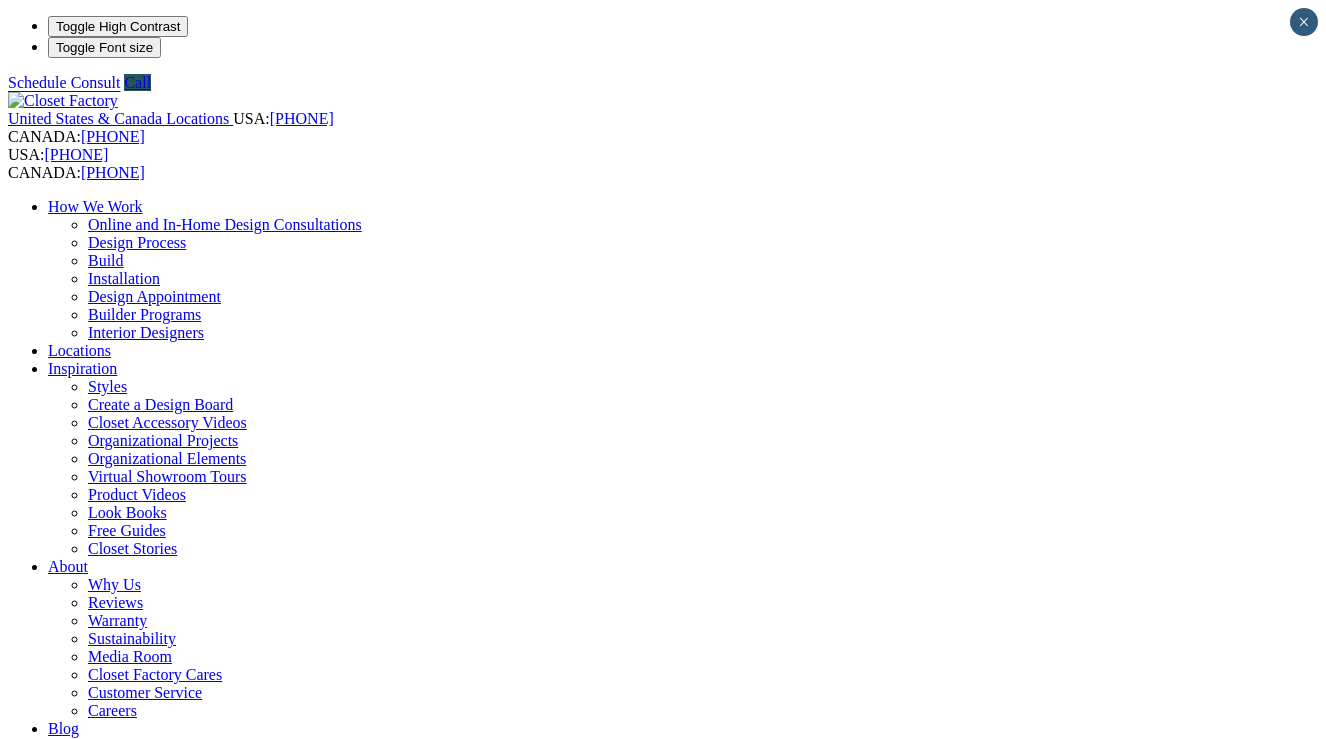 click on "*****" at bounding box center (79, 1494) 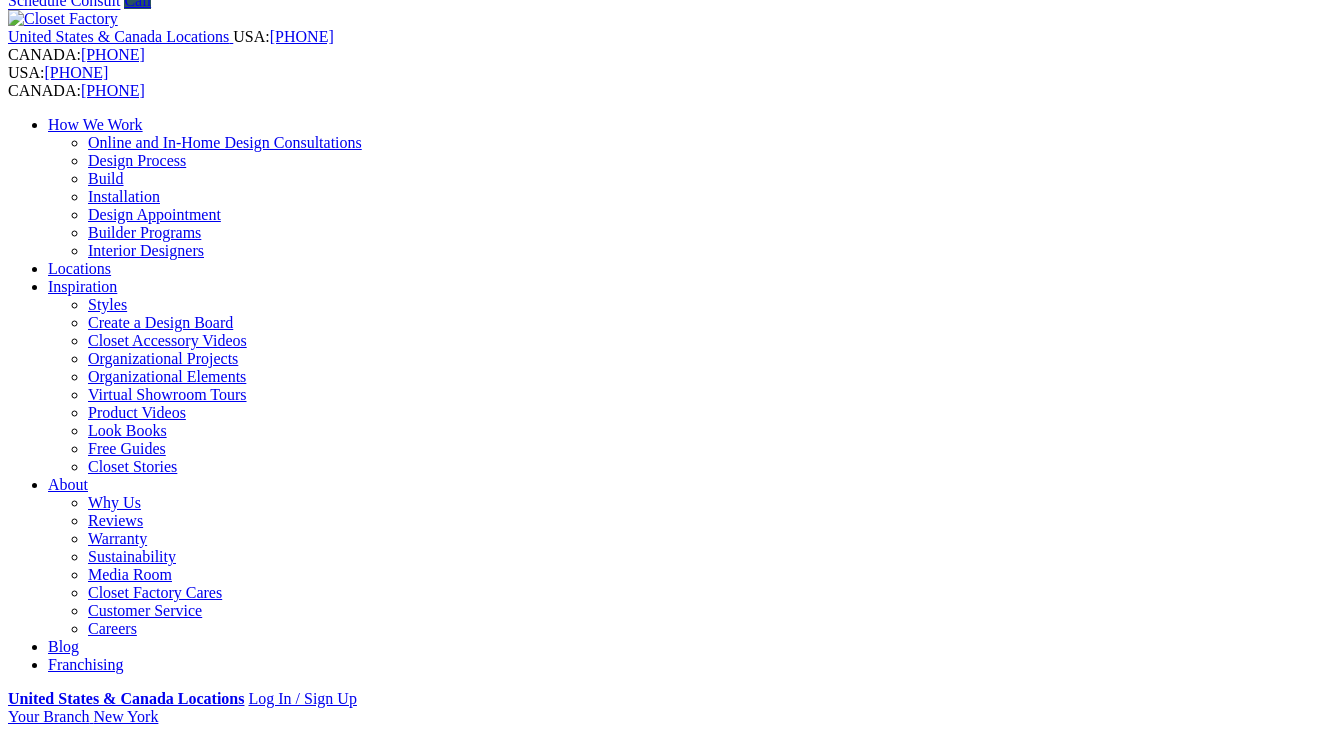 scroll, scrollTop: 78, scrollLeft: 0, axis: vertical 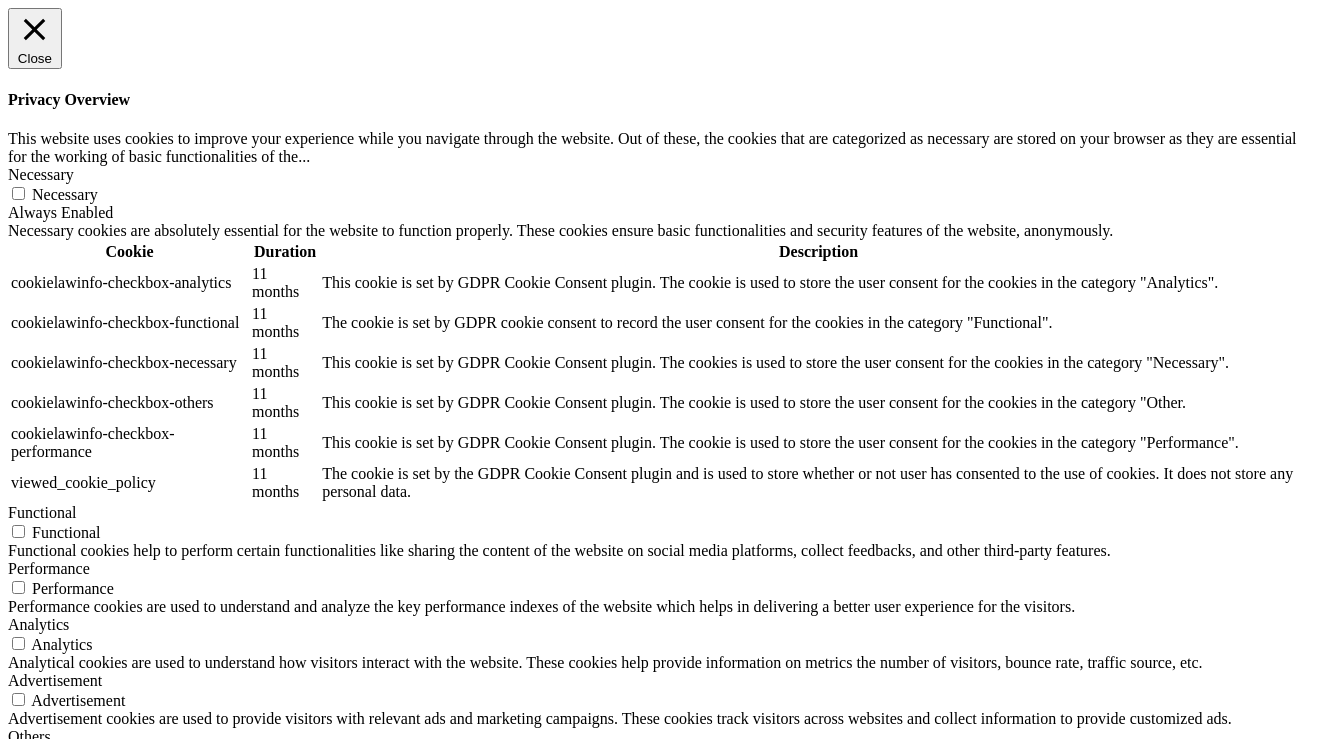 click at bounding box center (107, -6168) 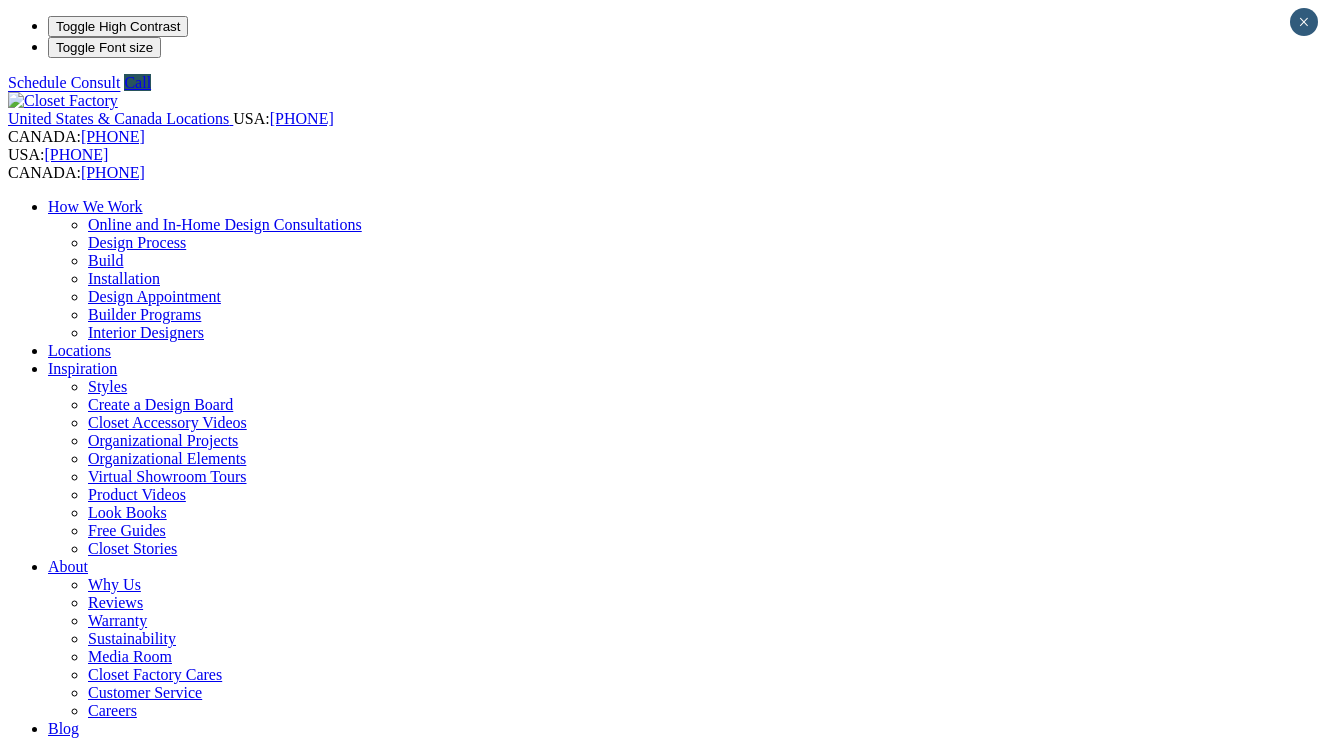 scroll, scrollTop: 0, scrollLeft: 0, axis: both 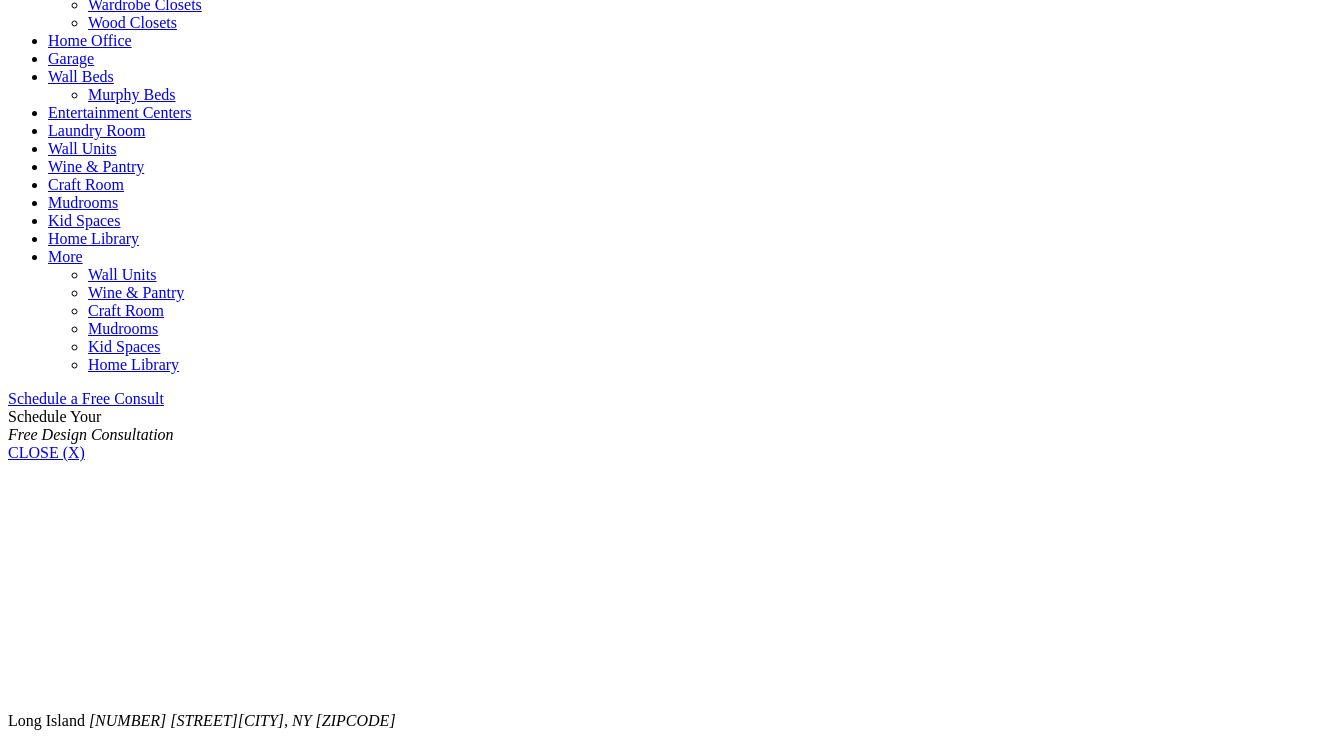 click on "Expand List" at bounding box center [47, 4629] 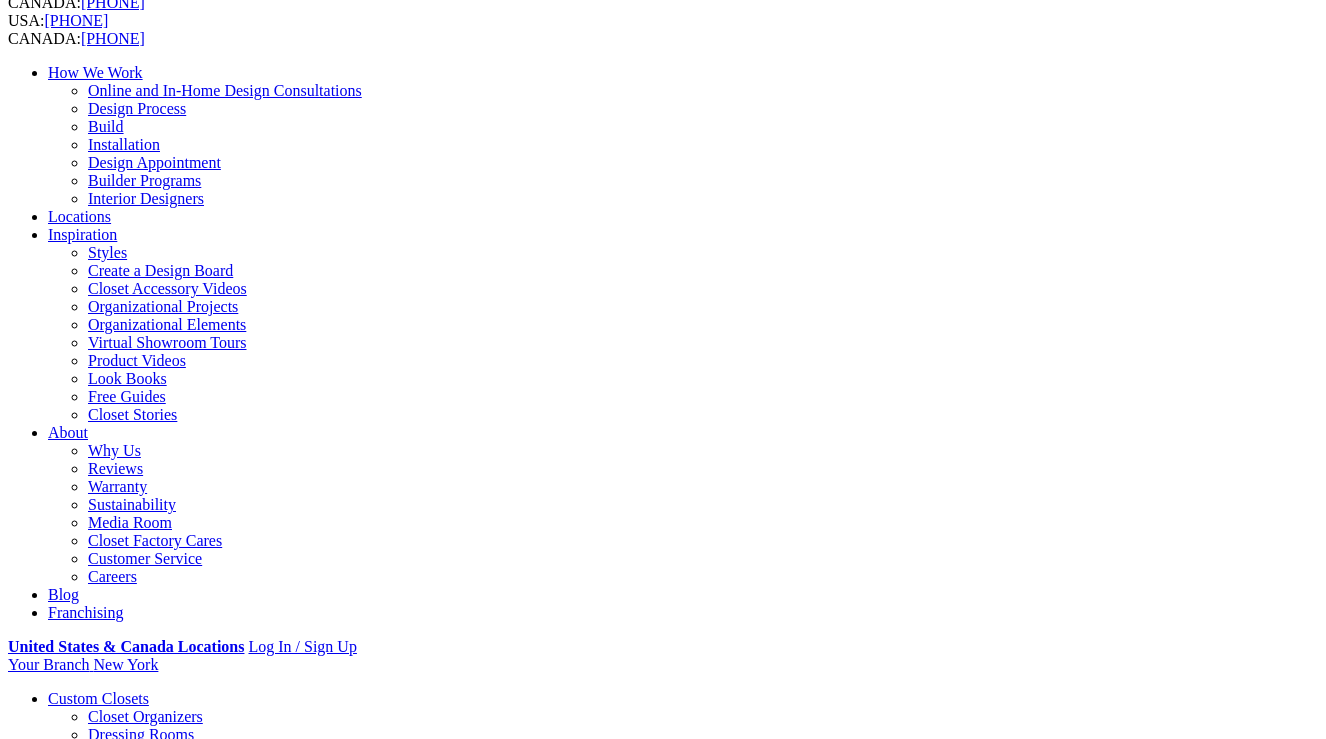 scroll, scrollTop: 140, scrollLeft: 0, axis: vertical 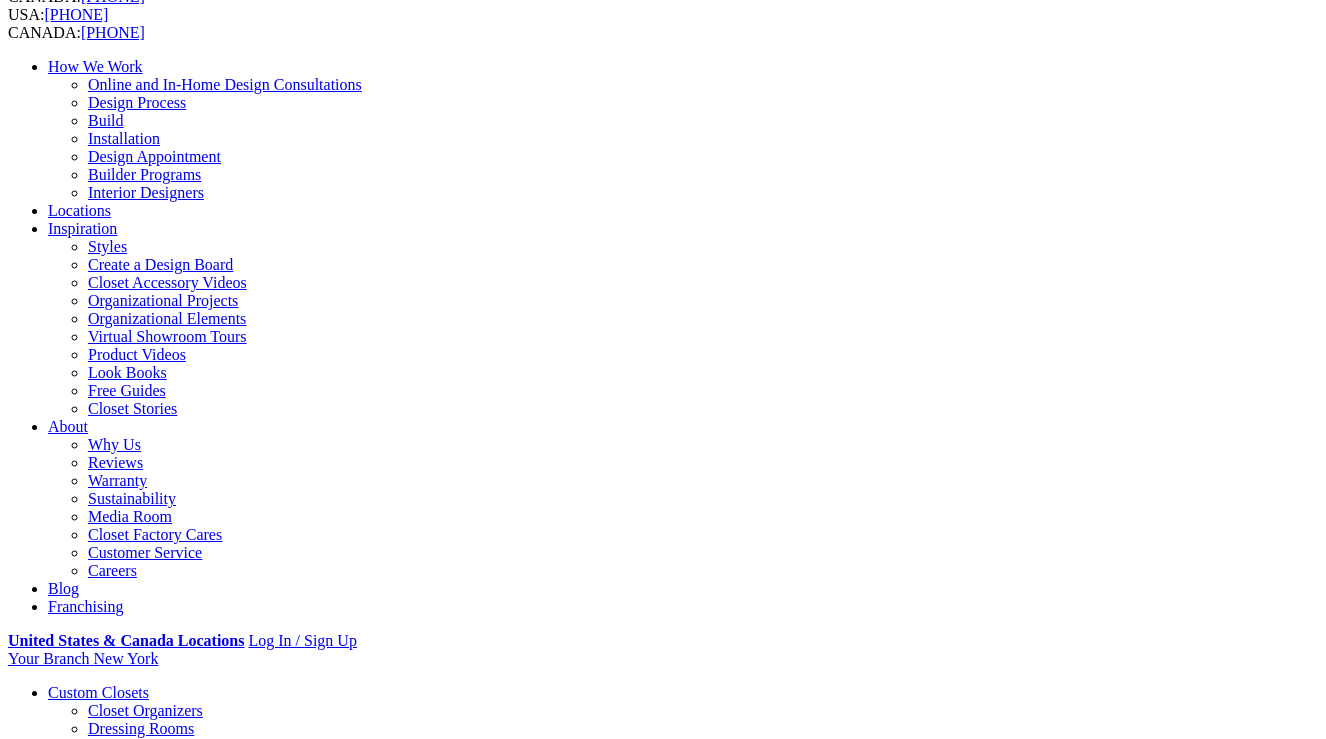 click on "Schedule a Free Consult" at bounding box center (86, 1212) 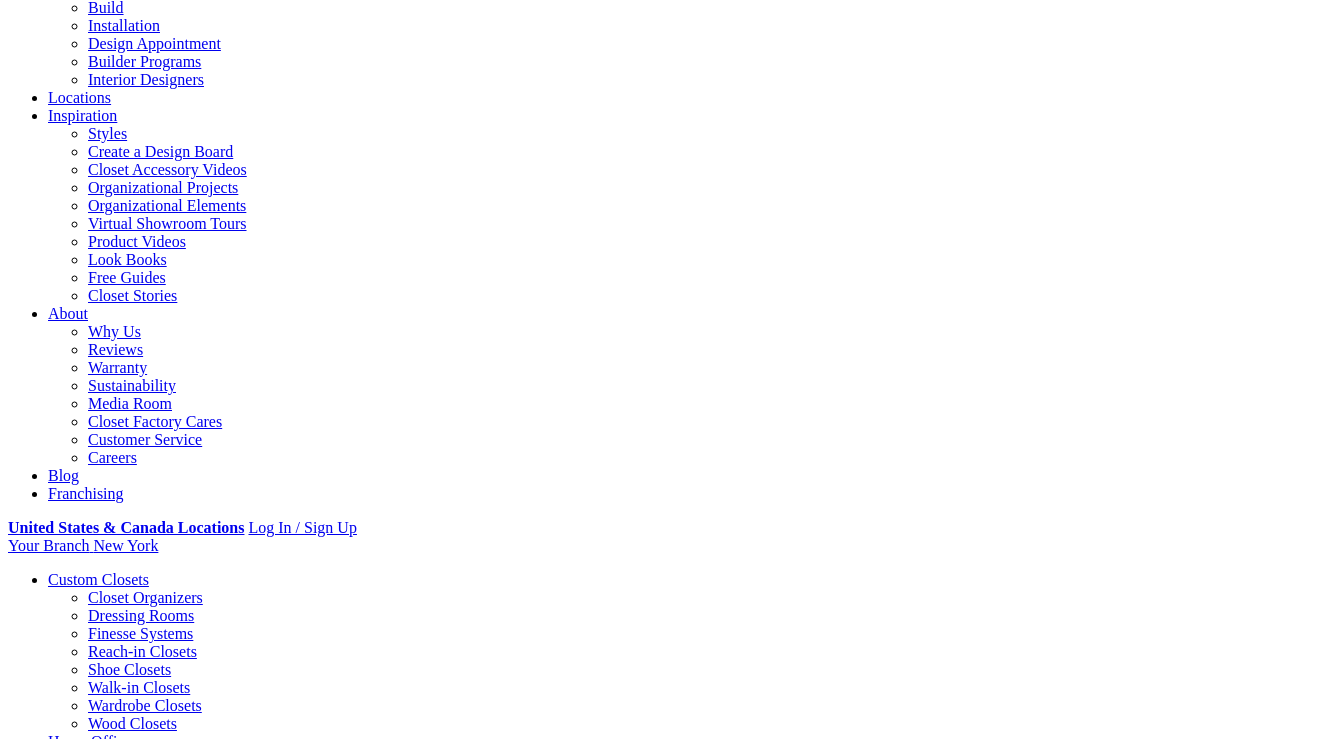 scroll, scrollTop: 256, scrollLeft: 0, axis: vertical 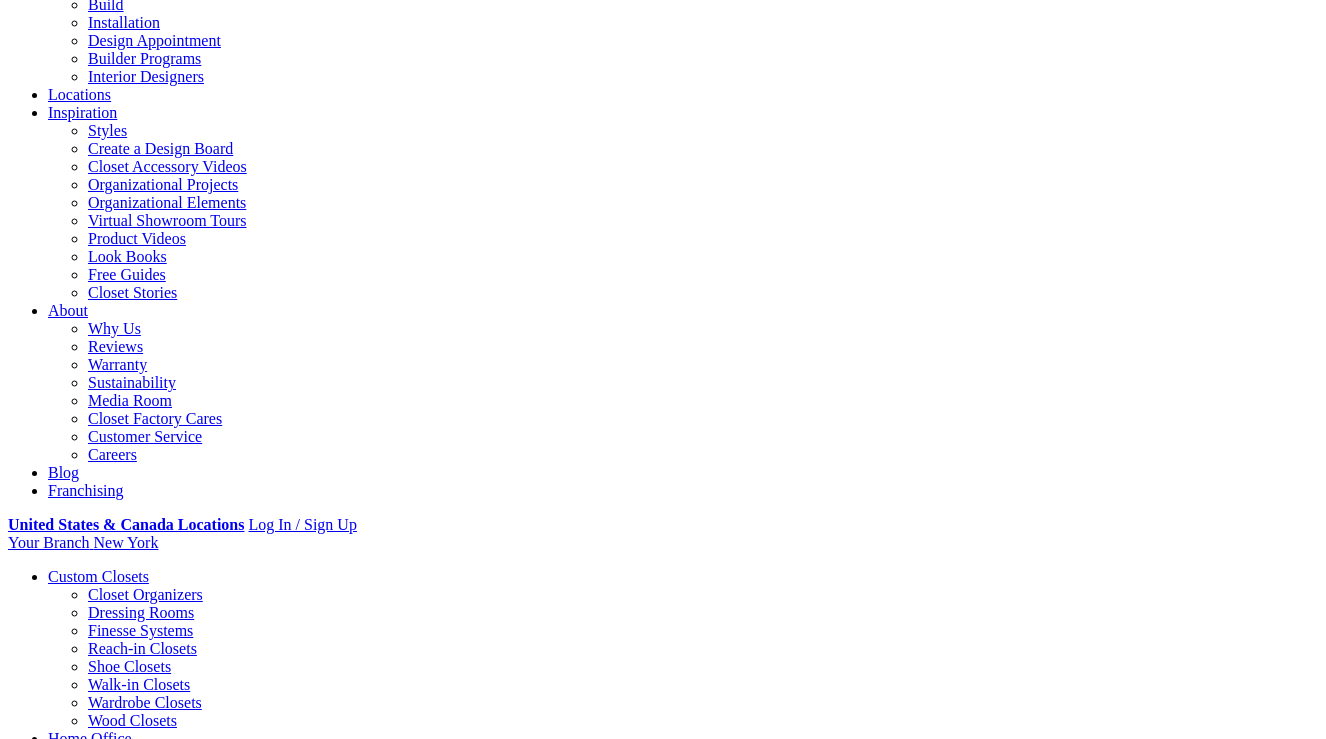 click on "**********" at bounding box center (46, 1579) 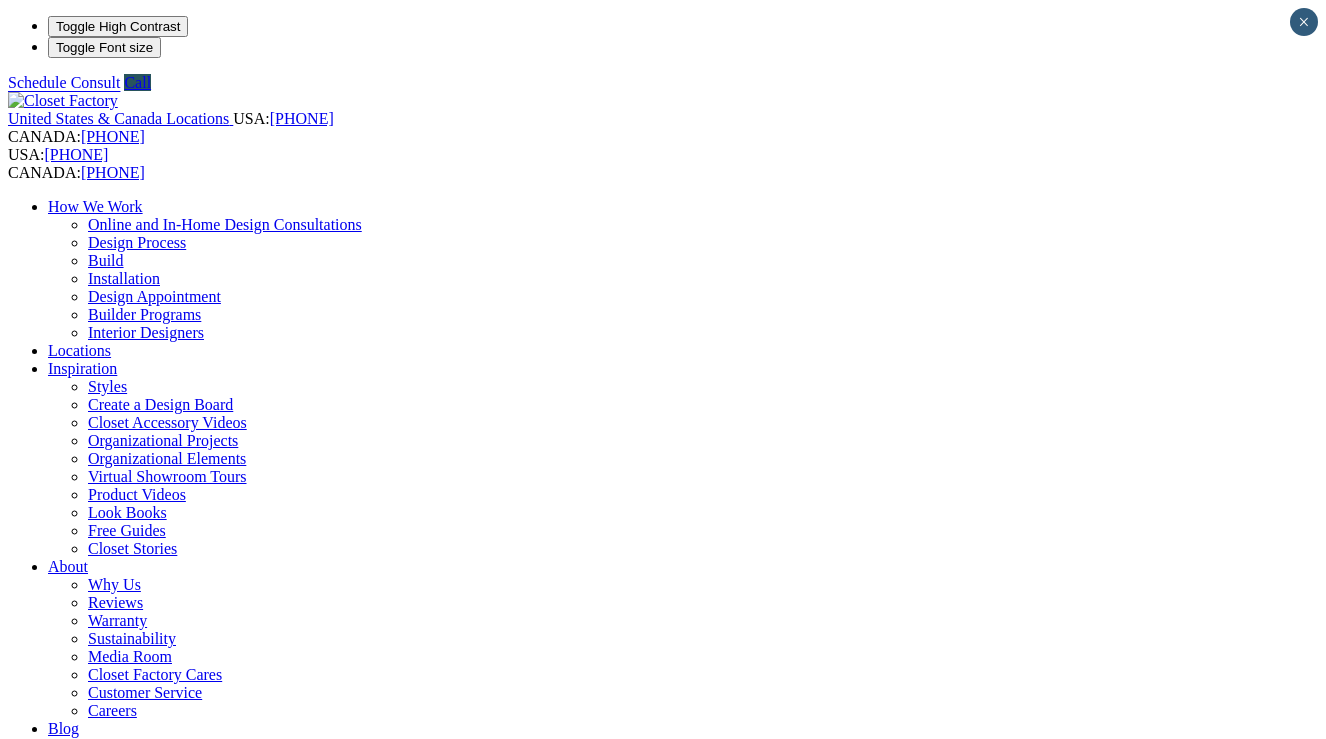 scroll, scrollTop: 0, scrollLeft: 0, axis: both 